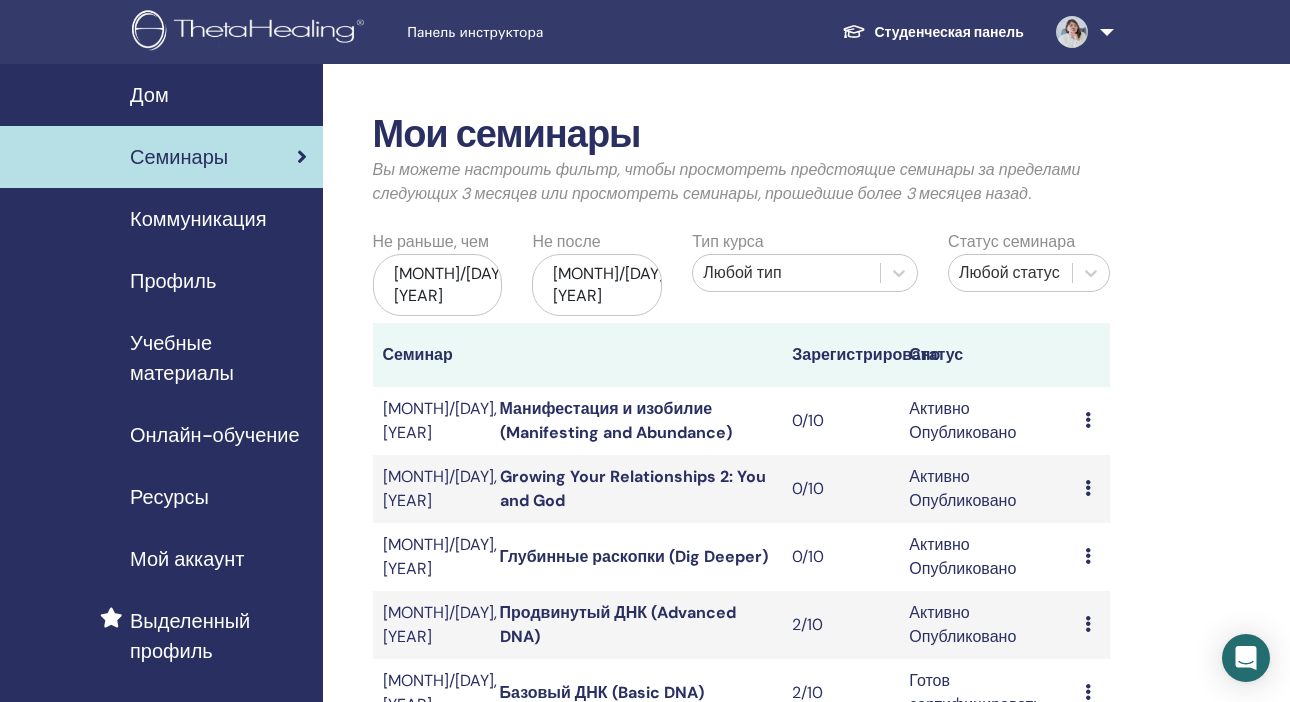 scroll, scrollTop: 0, scrollLeft: 0, axis: both 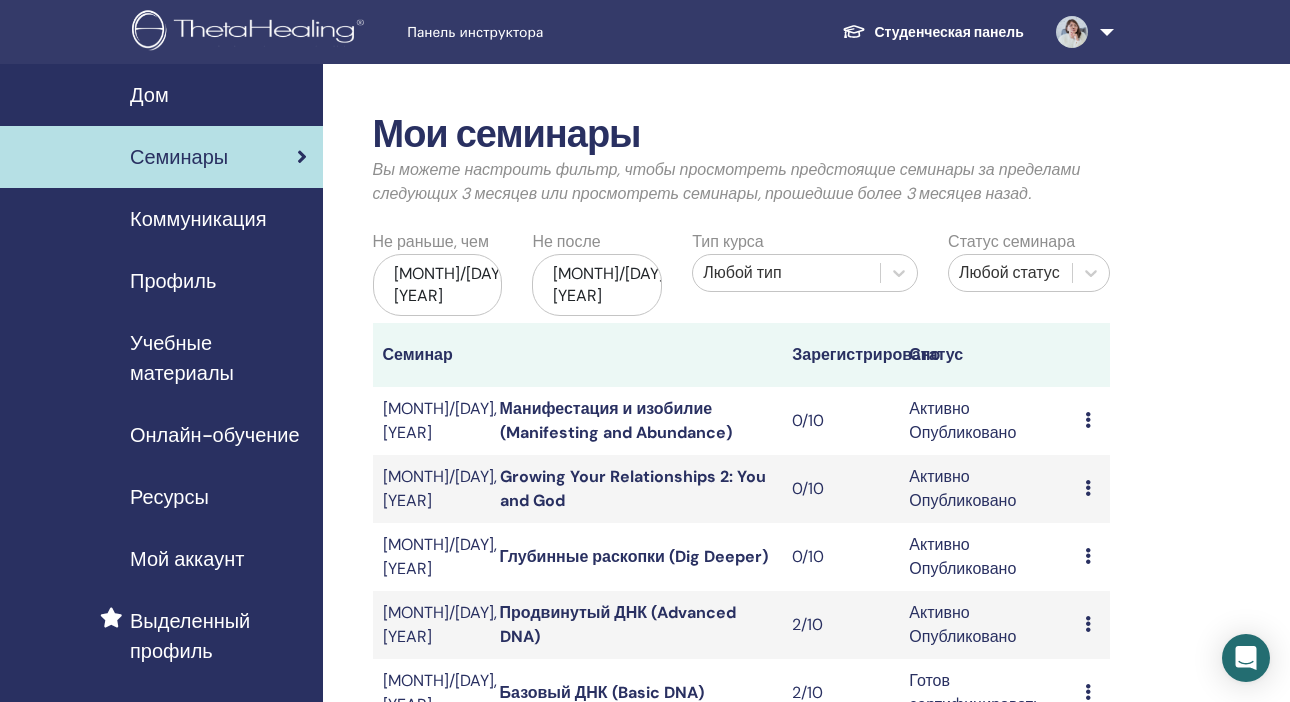 click on "Дом" at bounding box center [149, 95] 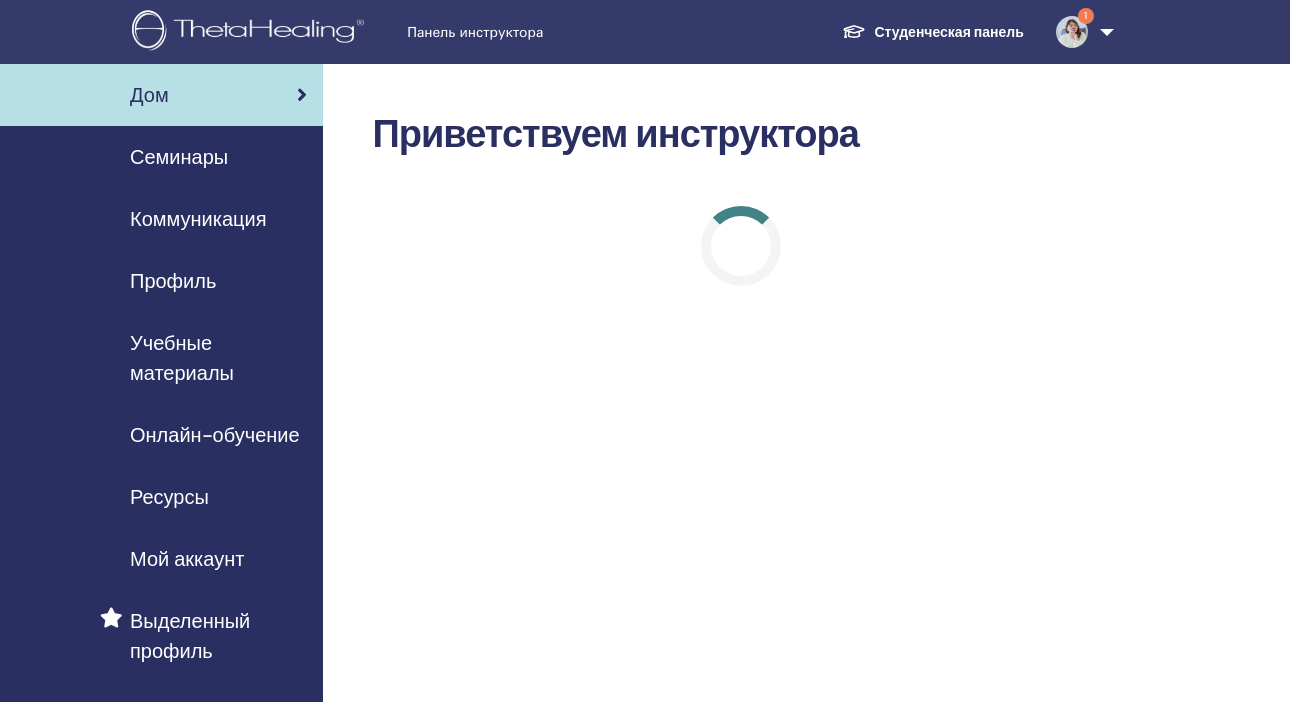 scroll, scrollTop: 0, scrollLeft: 0, axis: both 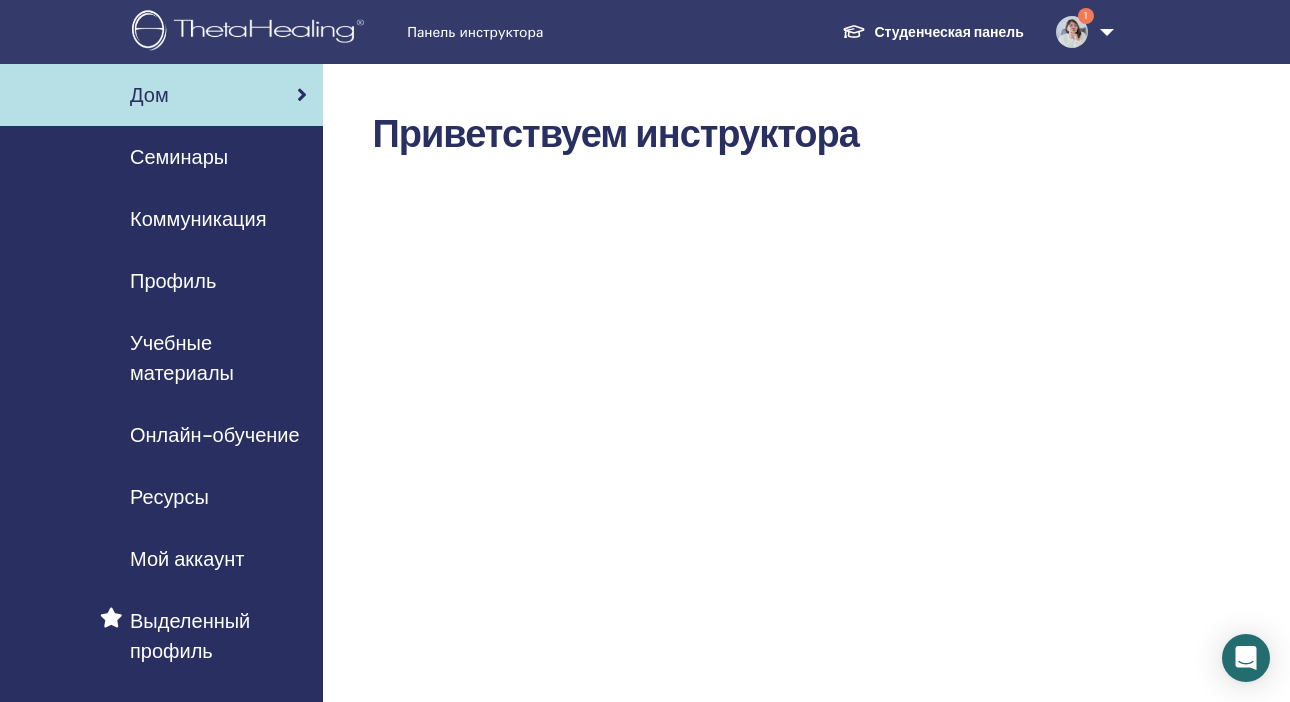 click on "Учебные материалы" at bounding box center [218, 358] 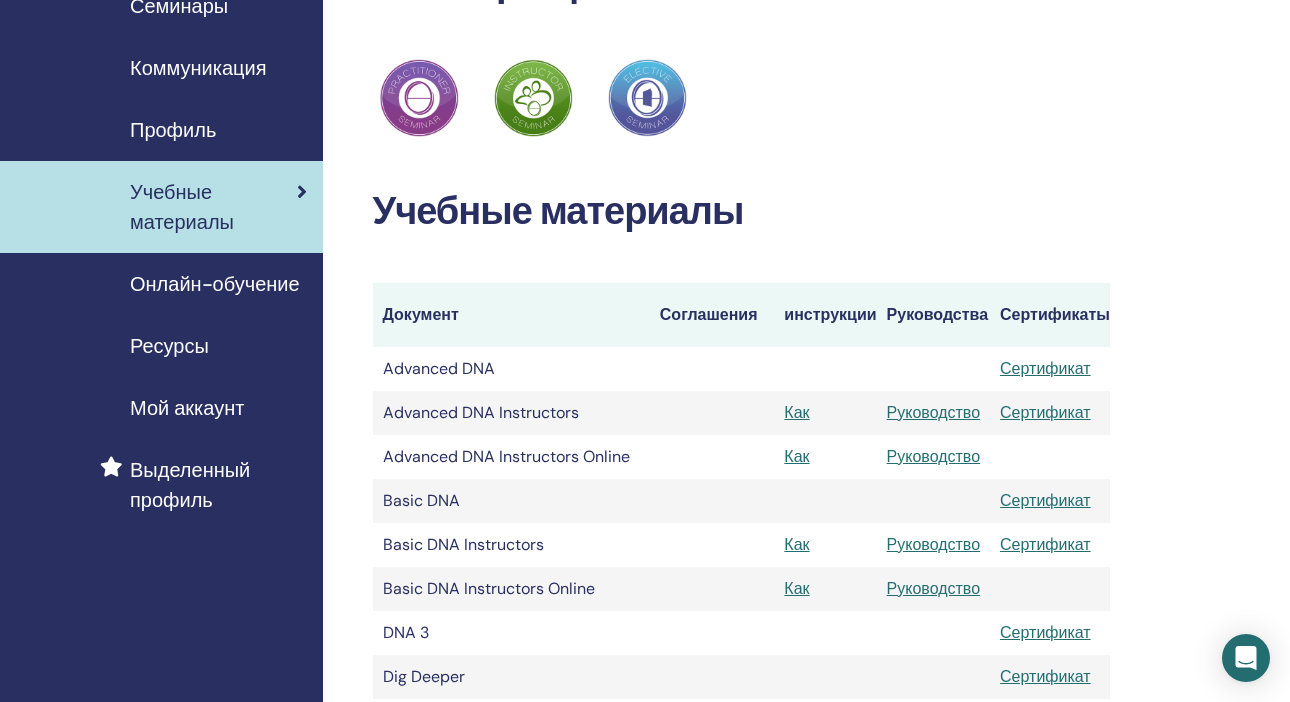 scroll, scrollTop: 128, scrollLeft: 0, axis: vertical 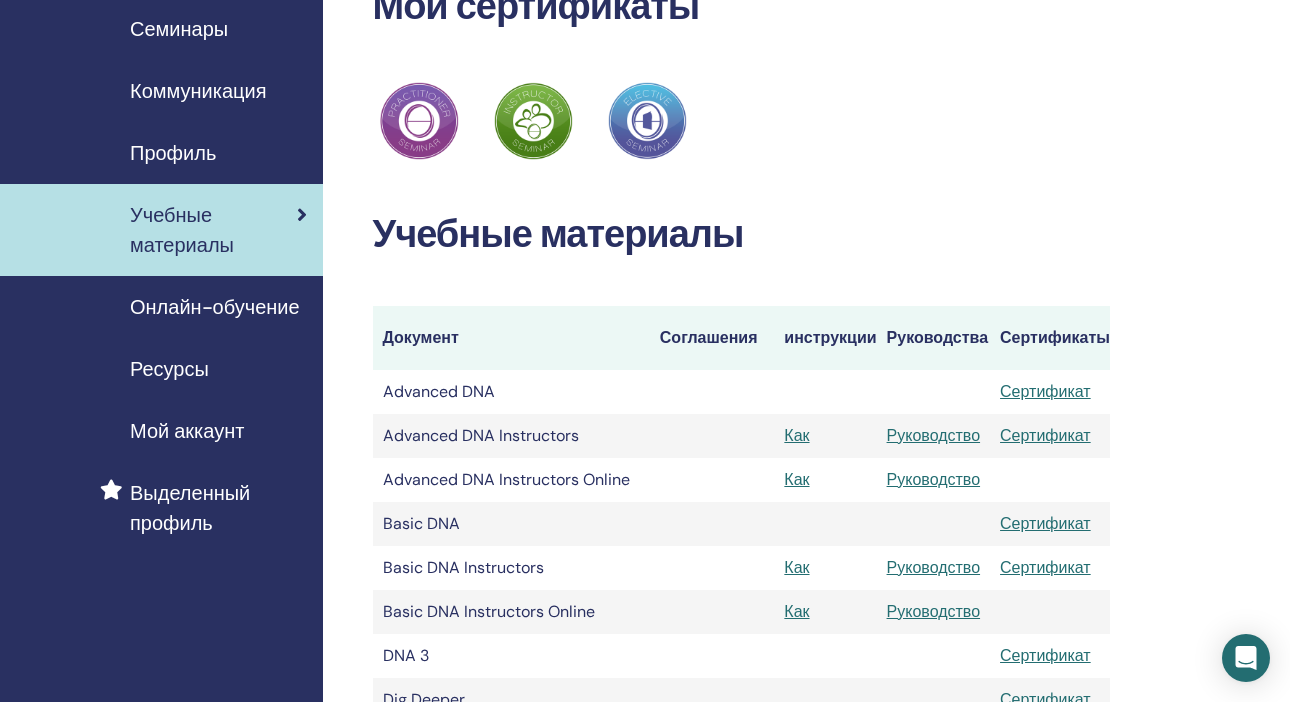 click on "Ресурсы" at bounding box center (169, 369) 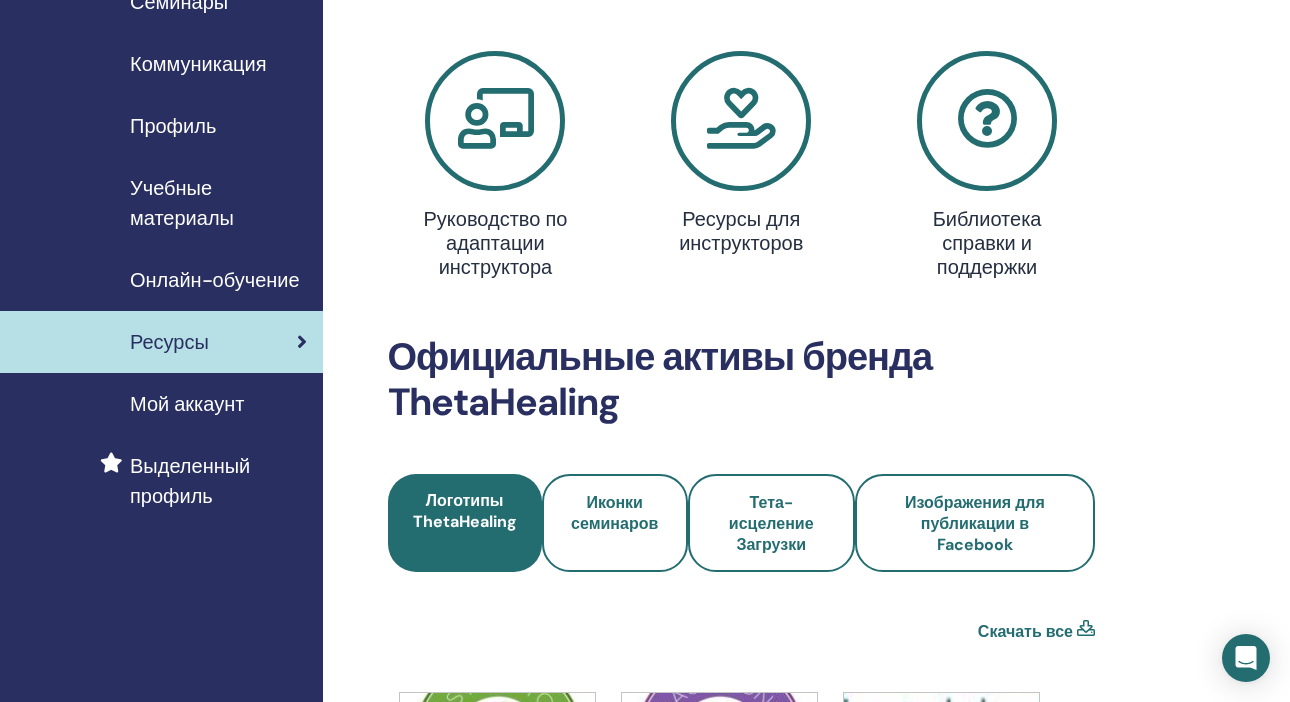 scroll, scrollTop: 0, scrollLeft: 0, axis: both 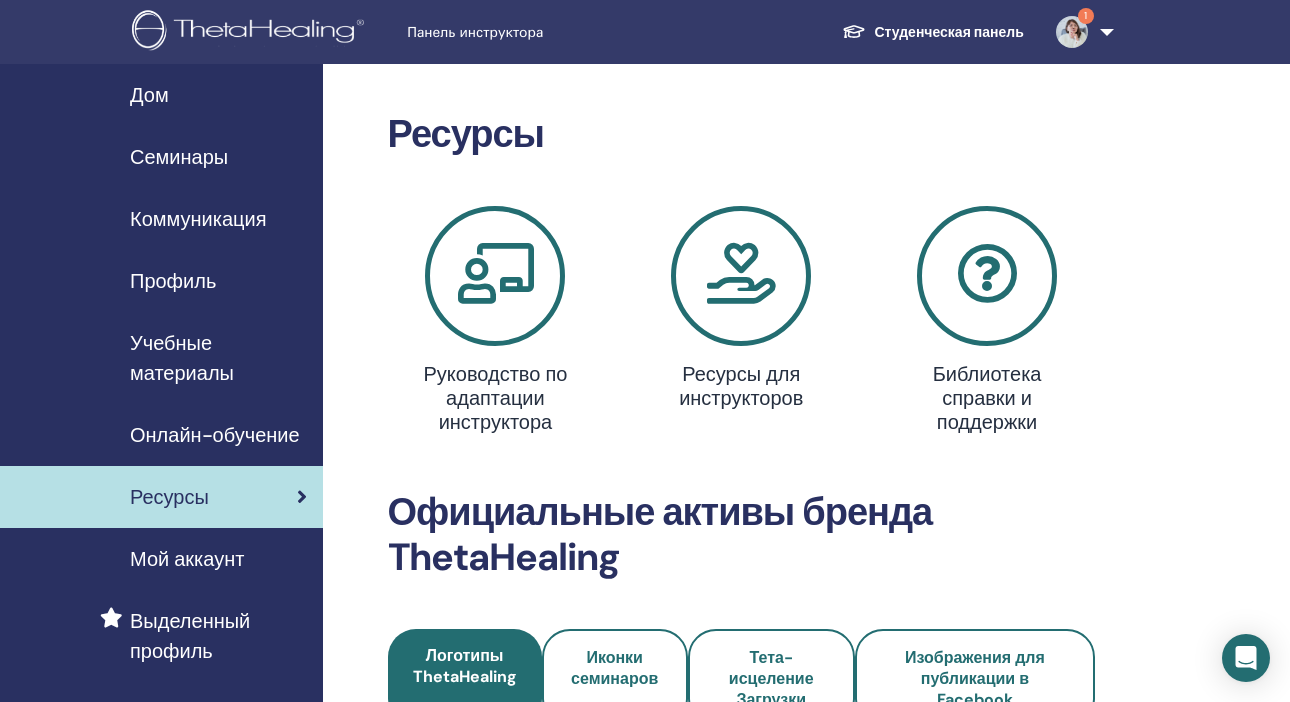 click on "Дом" at bounding box center [149, 95] 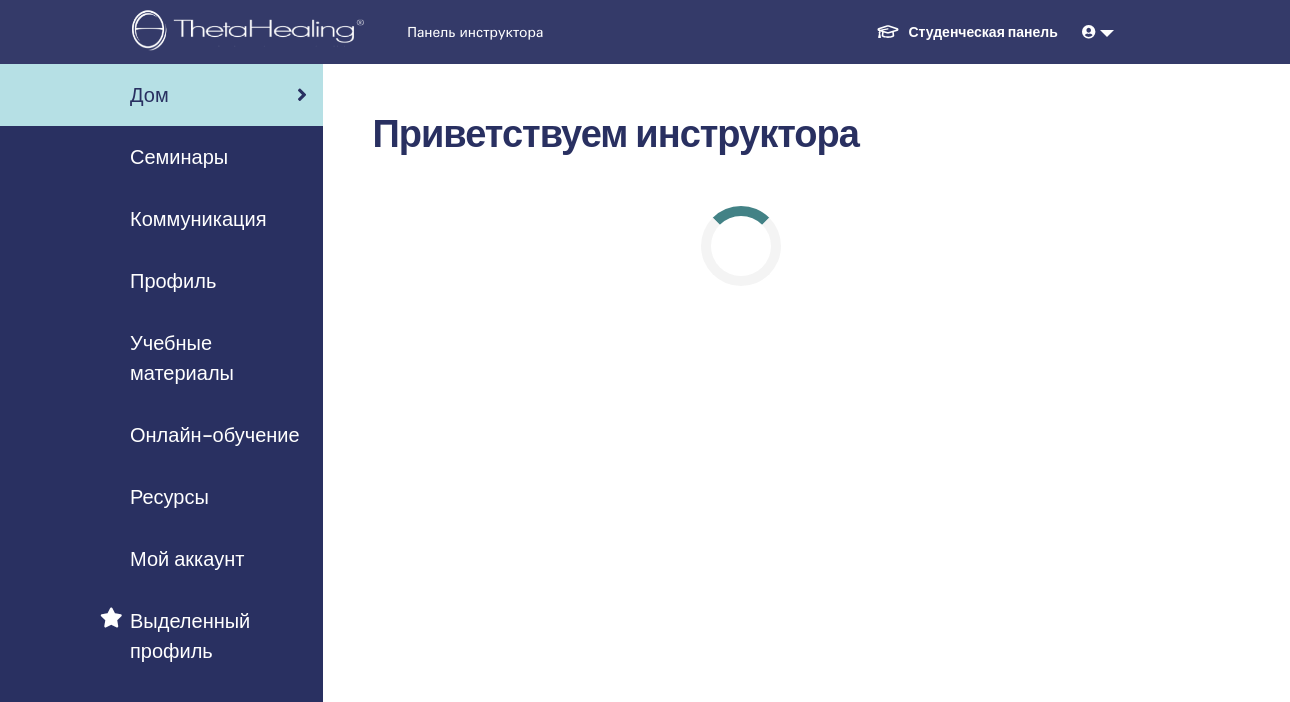 scroll, scrollTop: 0, scrollLeft: 0, axis: both 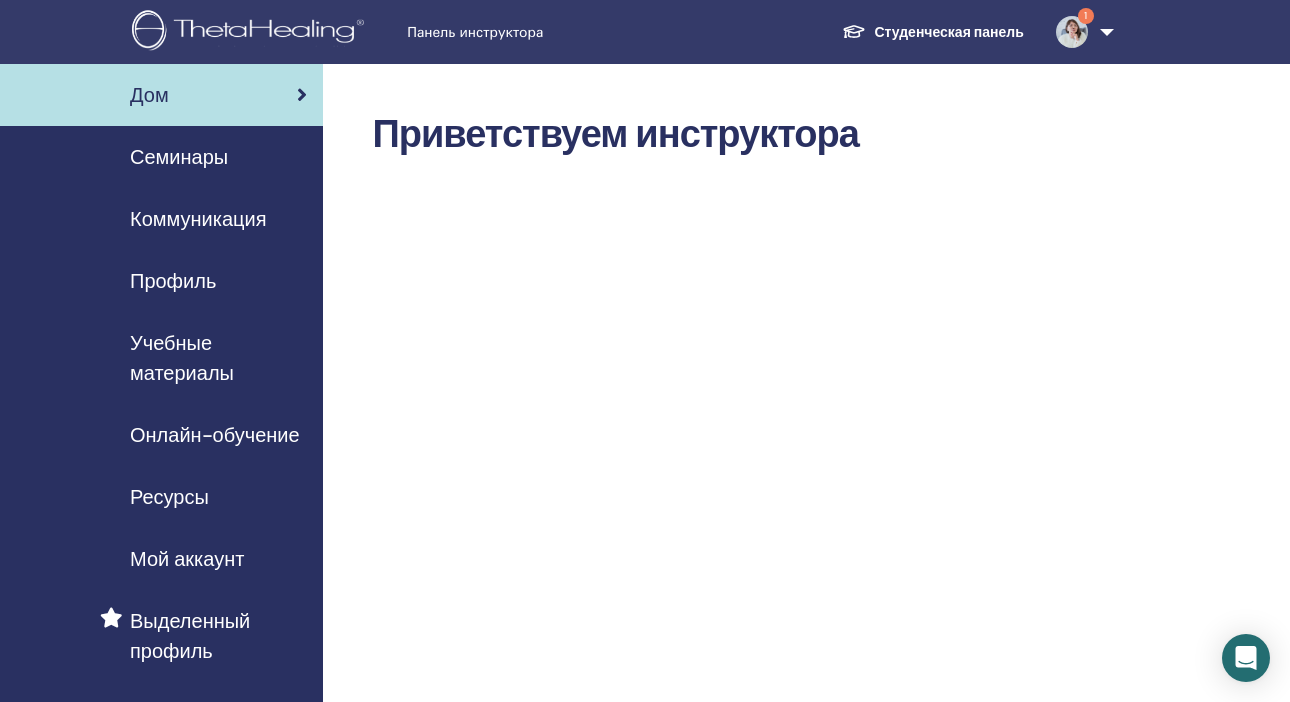 click on "Семинары" at bounding box center (179, 157) 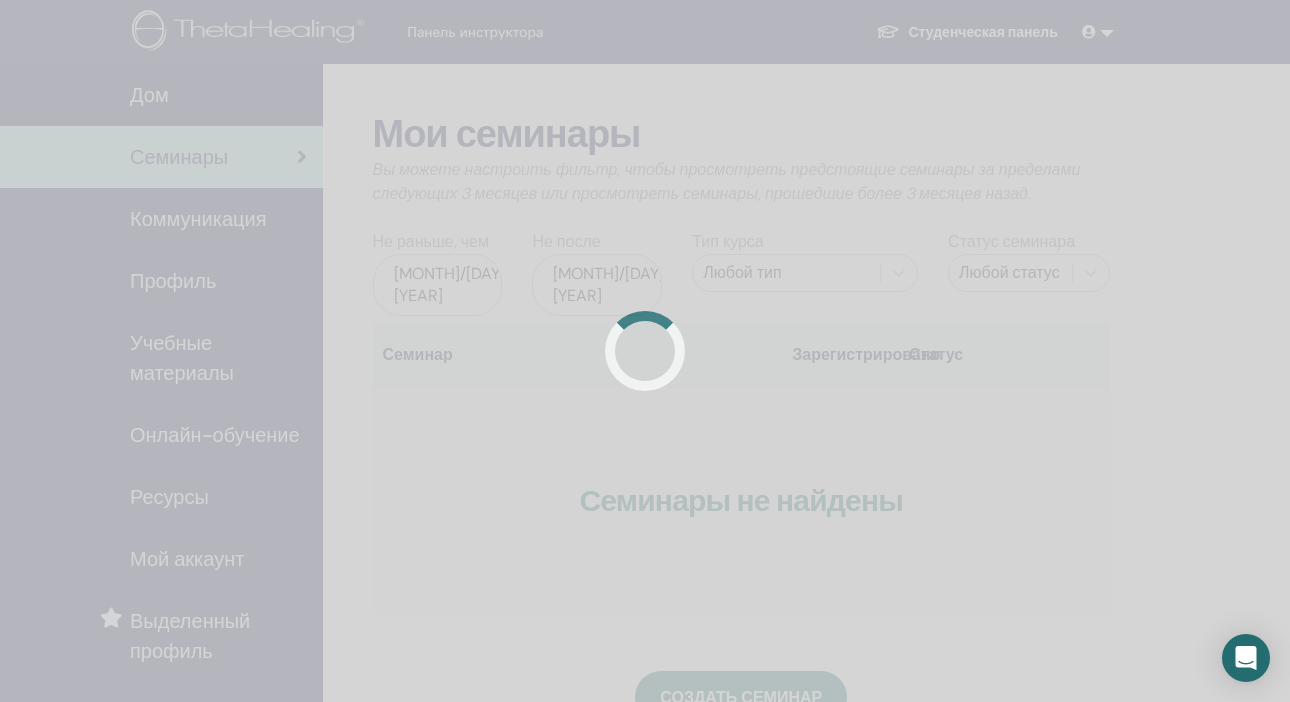 scroll, scrollTop: 0, scrollLeft: 0, axis: both 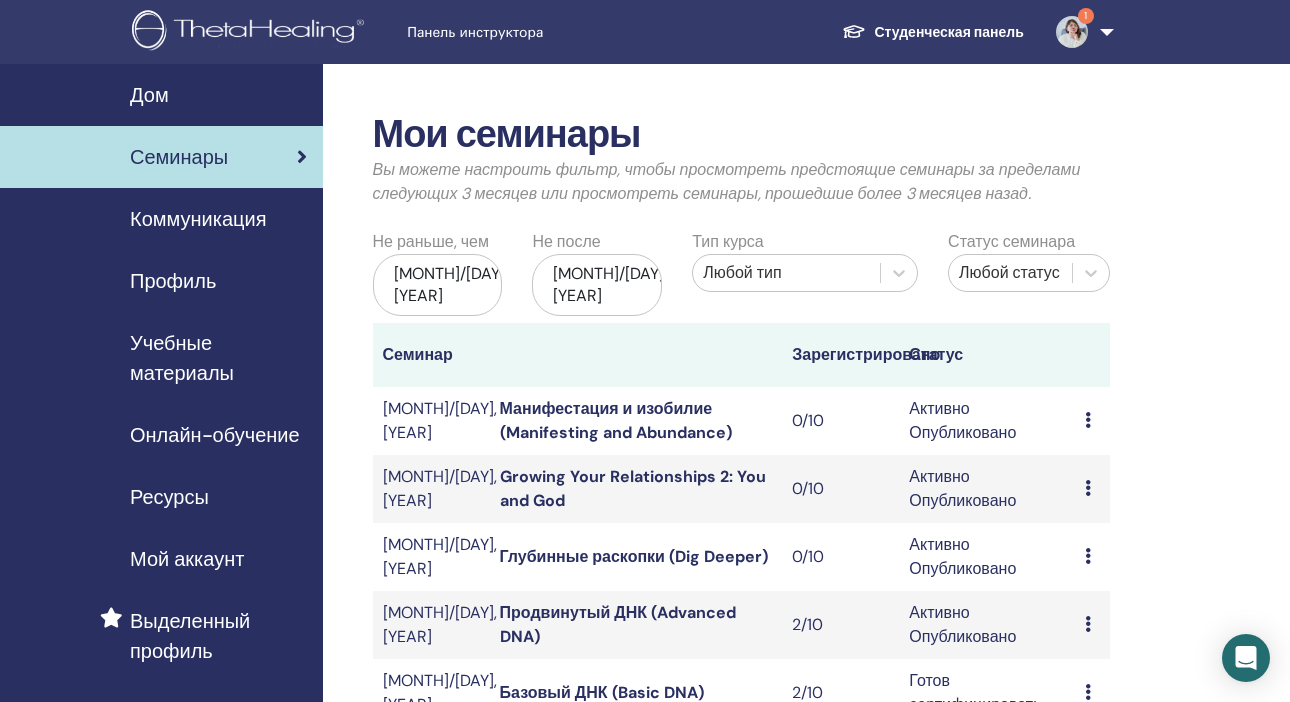 click at bounding box center [1072, 32] 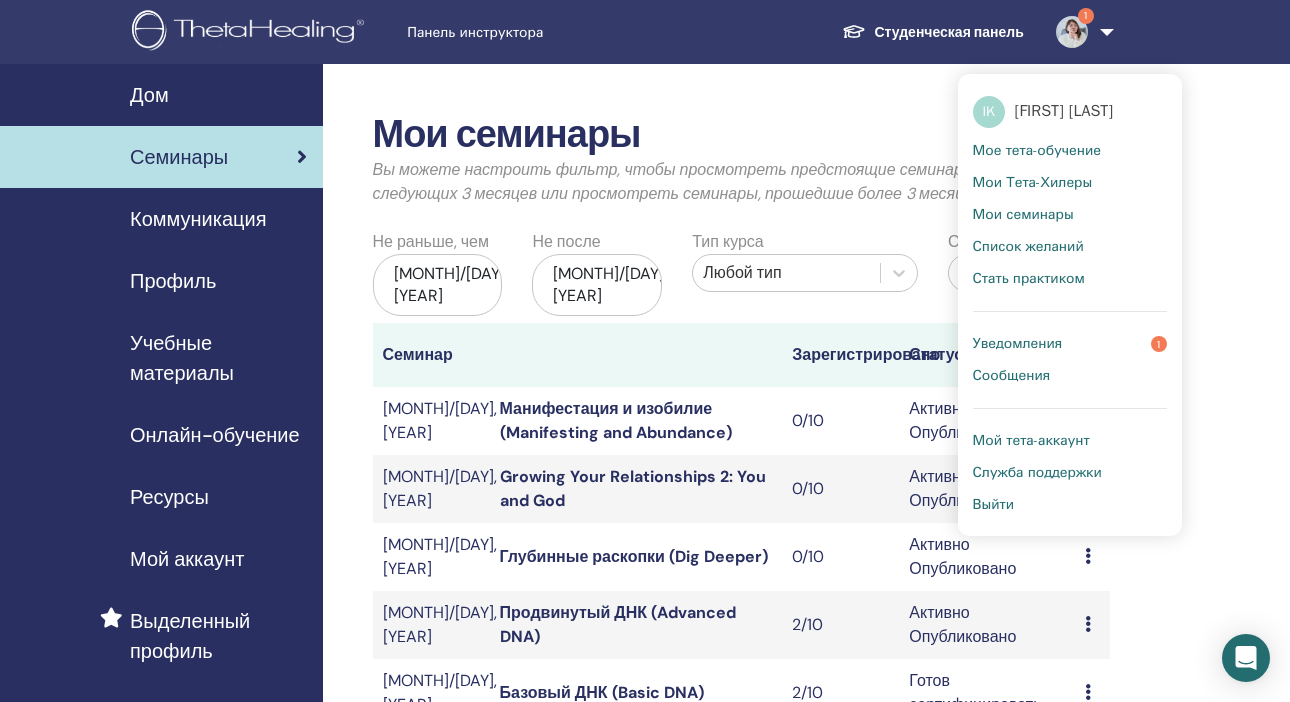 click on "Уведомления" at bounding box center (1018, 344) 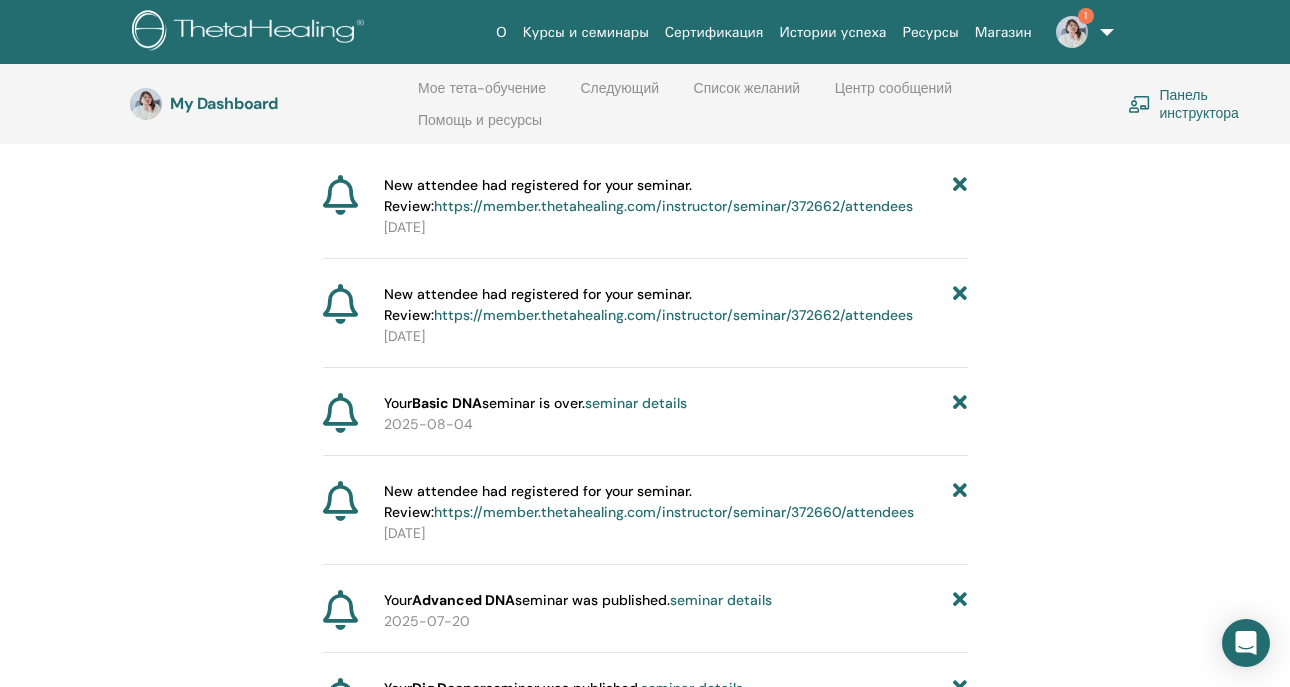 scroll, scrollTop: 244, scrollLeft: 0, axis: vertical 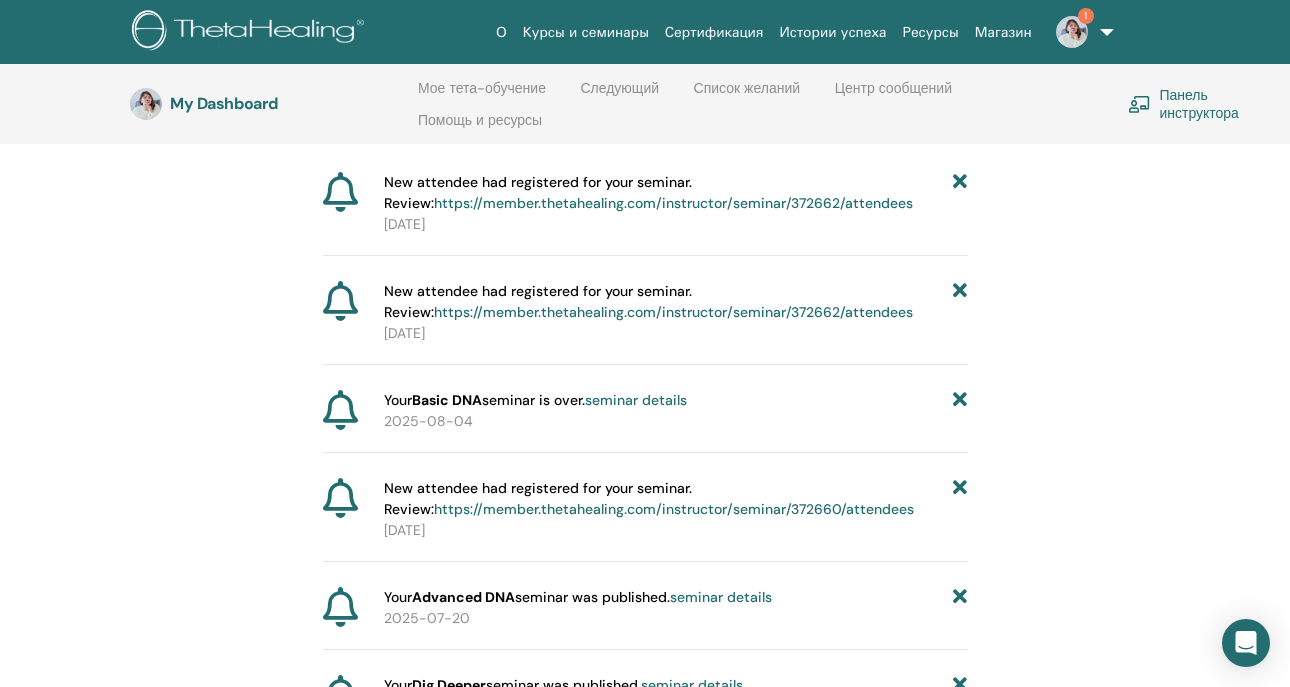 click on "https://member.thetahealing.com/instructor/seminar/372662/attendees" at bounding box center (673, 203) 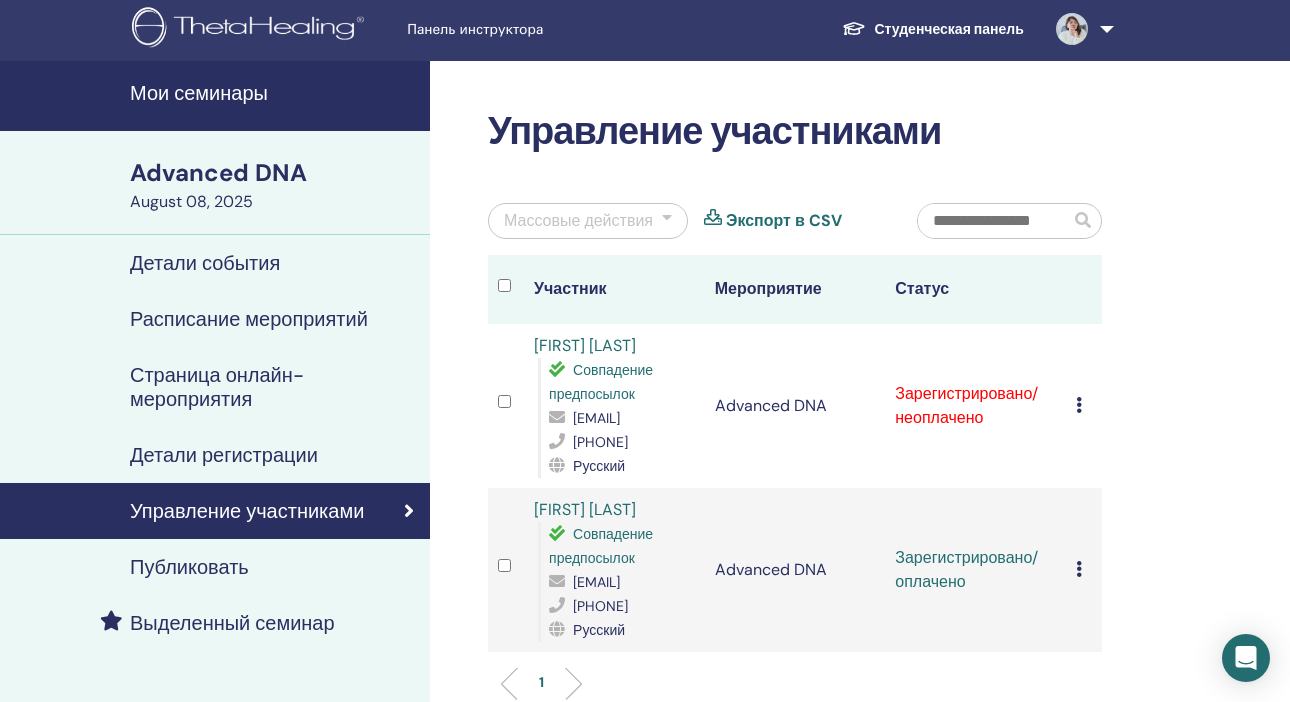 scroll, scrollTop: 12, scrollLeft: 0, axis: vertical 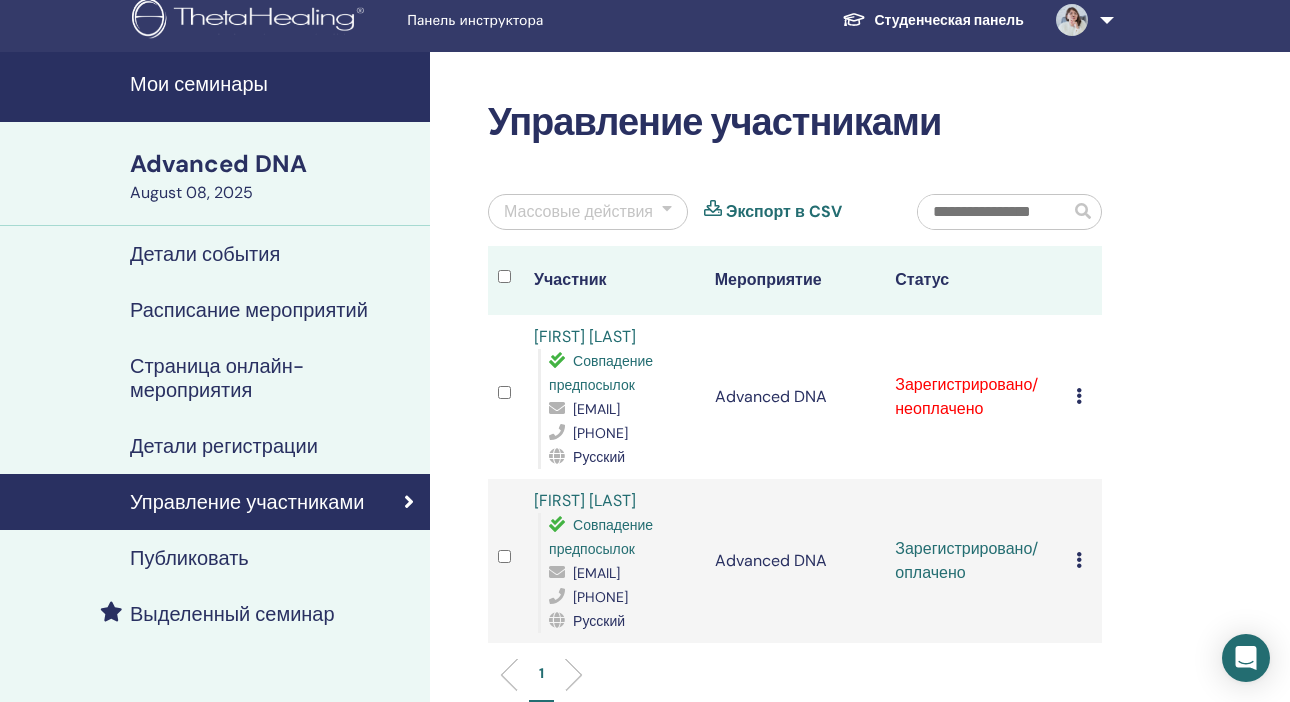 click on "Отменить регистрацию Не выполнять автоматическую сертификацию Отметить как оплаченное Отметить как неоплаченный Отметить как отсутствующего Заполните и сертифицируйте Скачать сертификат" at bounding box center (1084, 397) 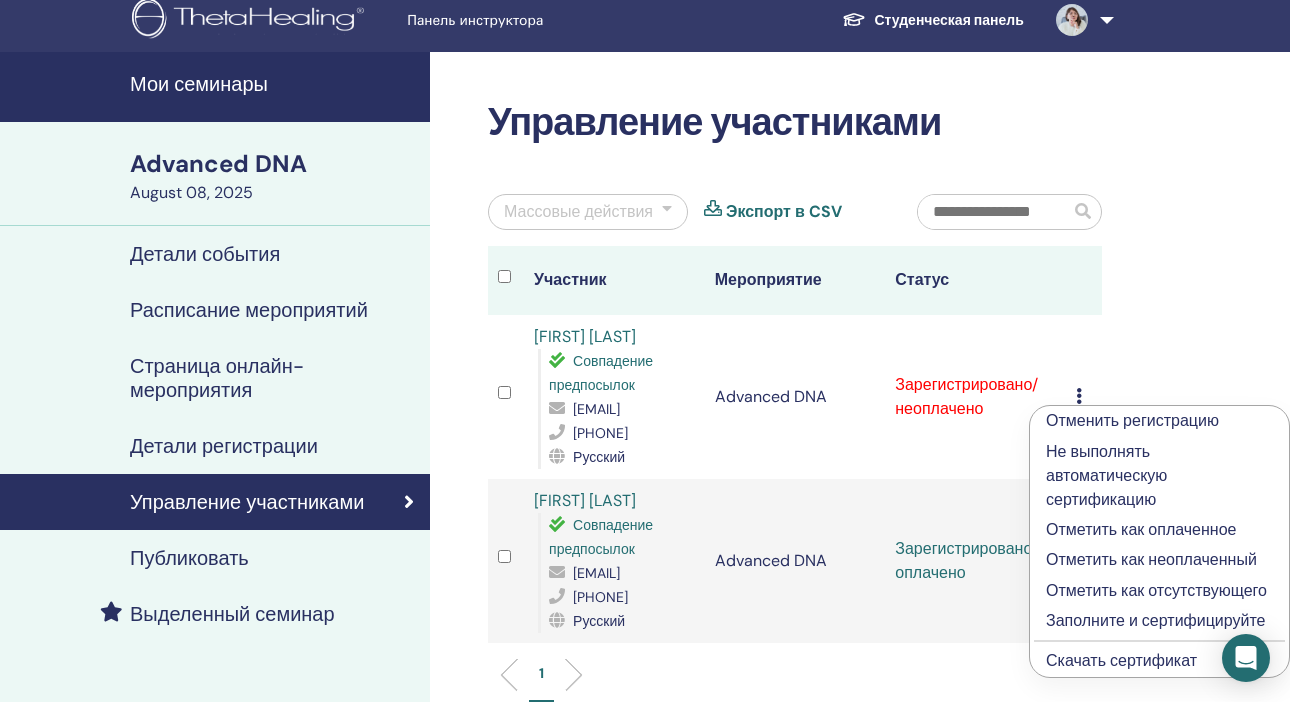 click on "Отметить как оплаченное" at bounding box center (1159, 530) 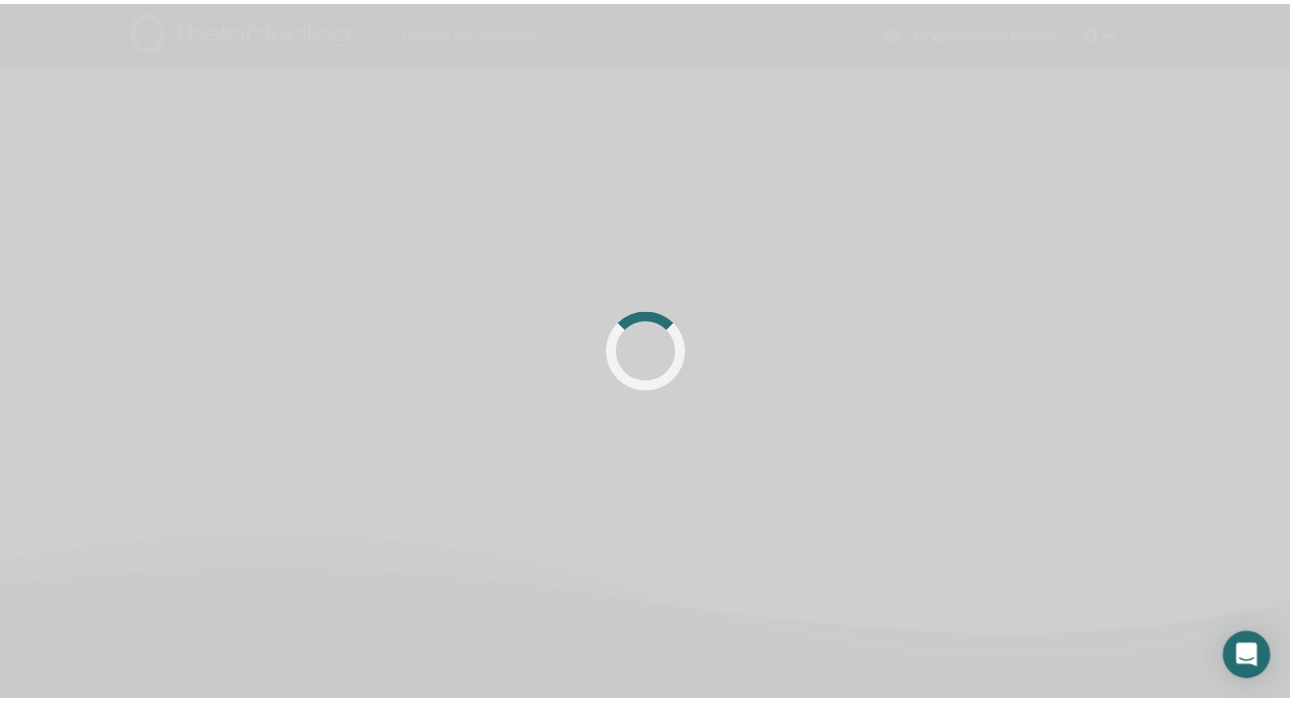 scroll, scrollTop: 0, scrollLeft: 0, axis: both 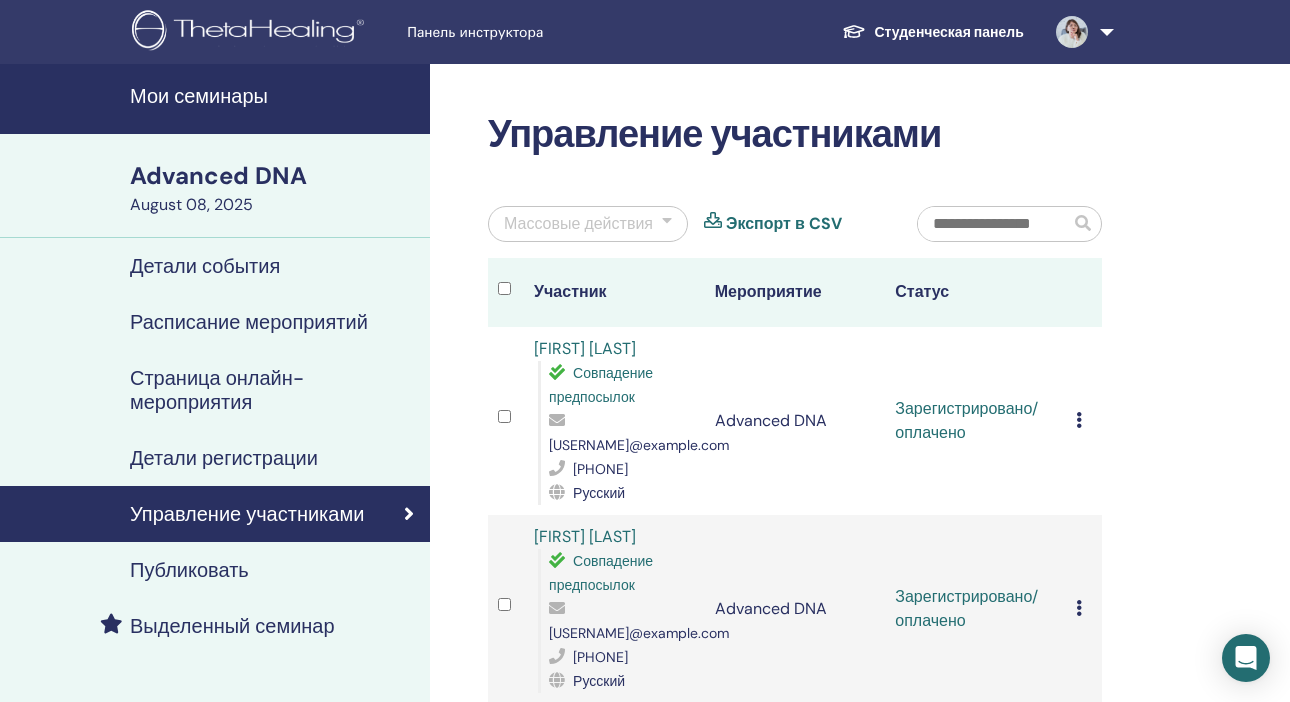 click on "Мои семинары" at bounding box center [274, 96] 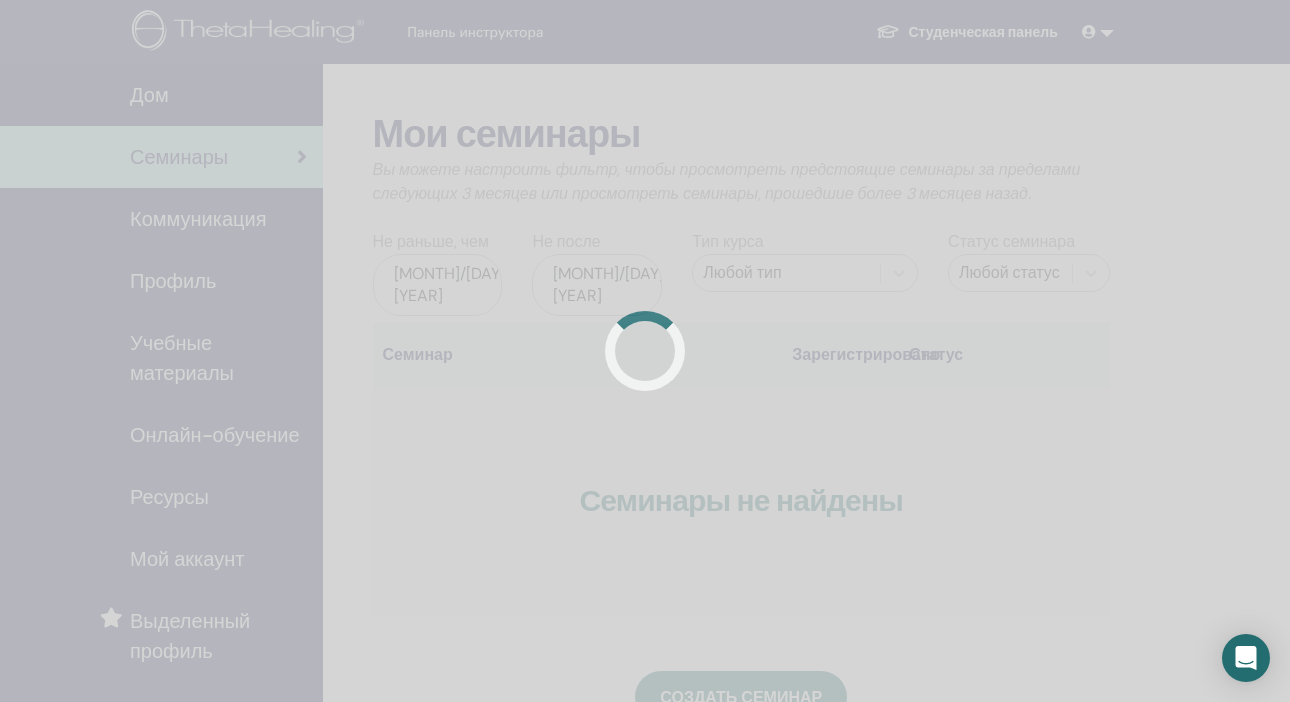 scroll, scrollTop: 0, scrollLeft: 0, axis: both 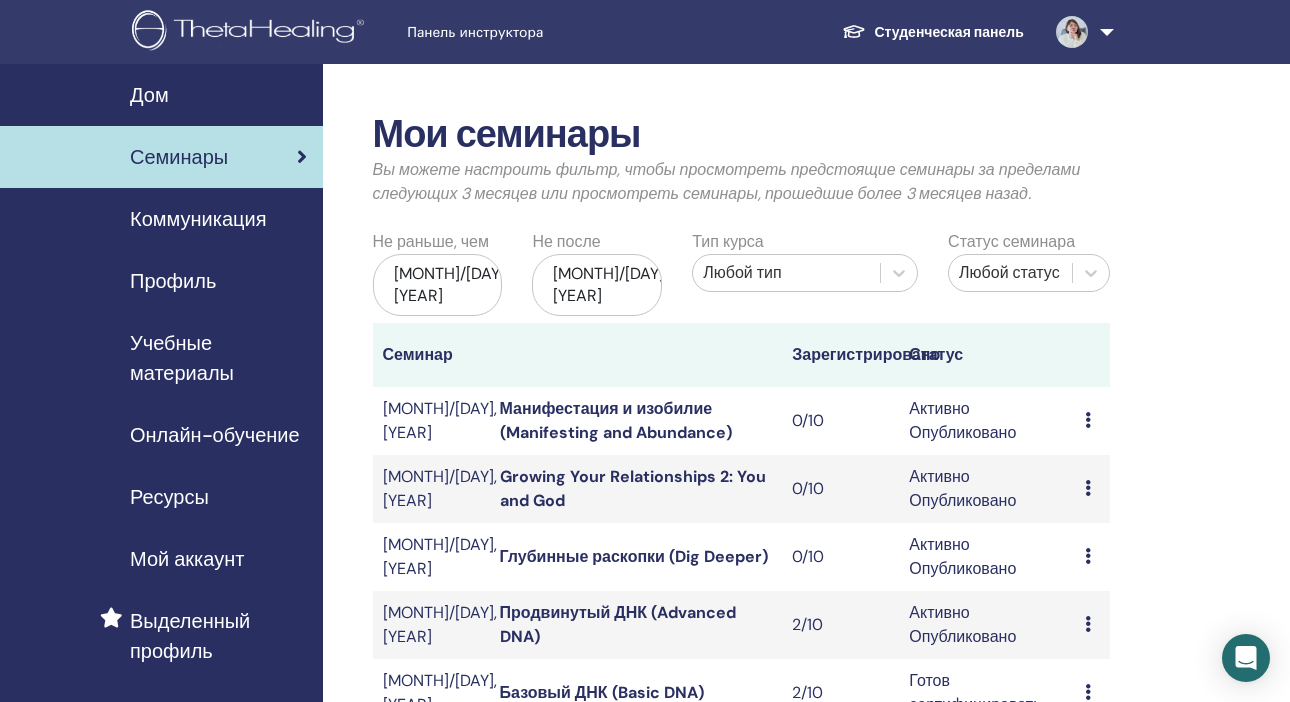 click on "Панель инструктора" at bounding box center [557, 32] 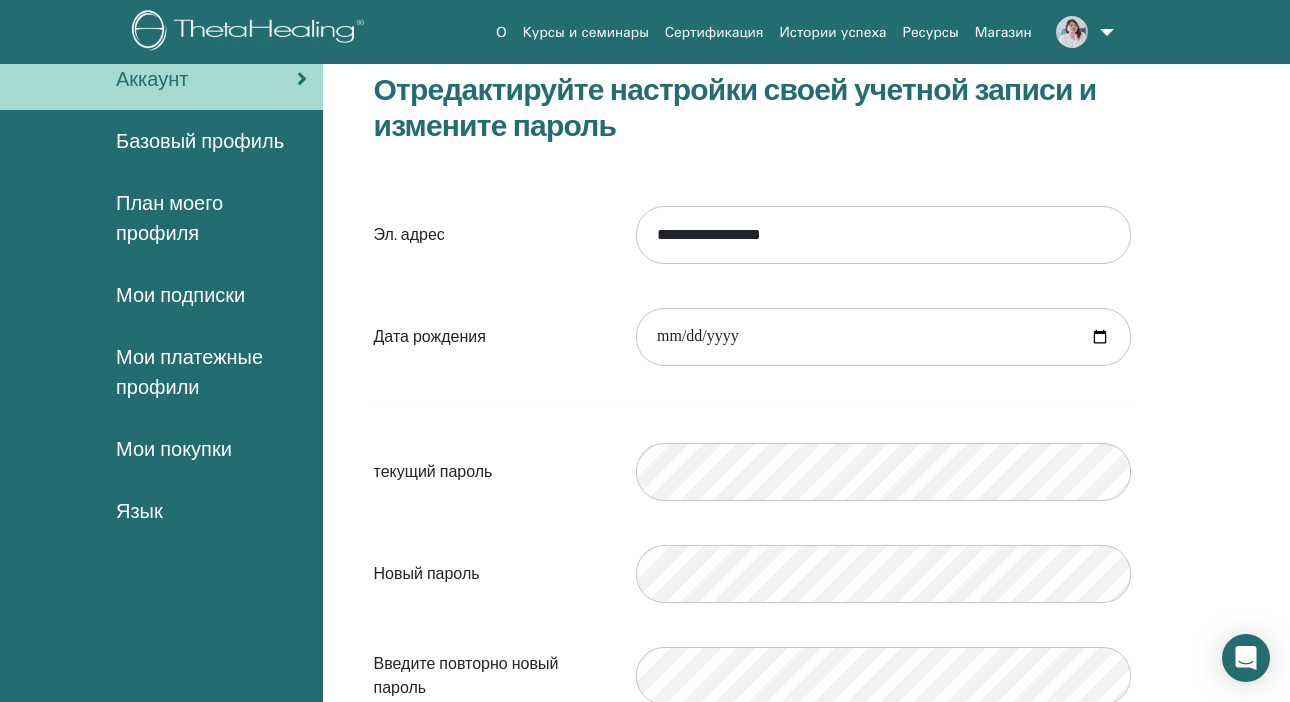 scroll, scrollTop: 65, scrollLeft: 0, axis: vertical 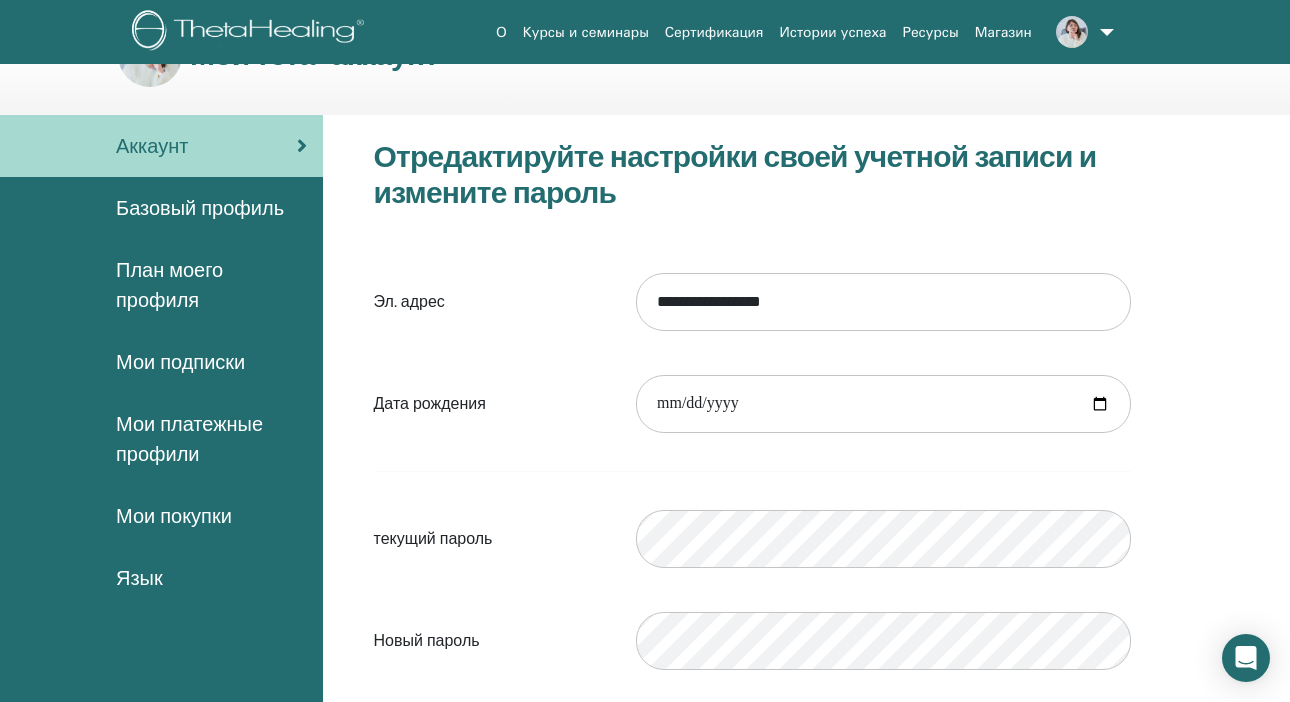 click at bounding box center (1072, 32) 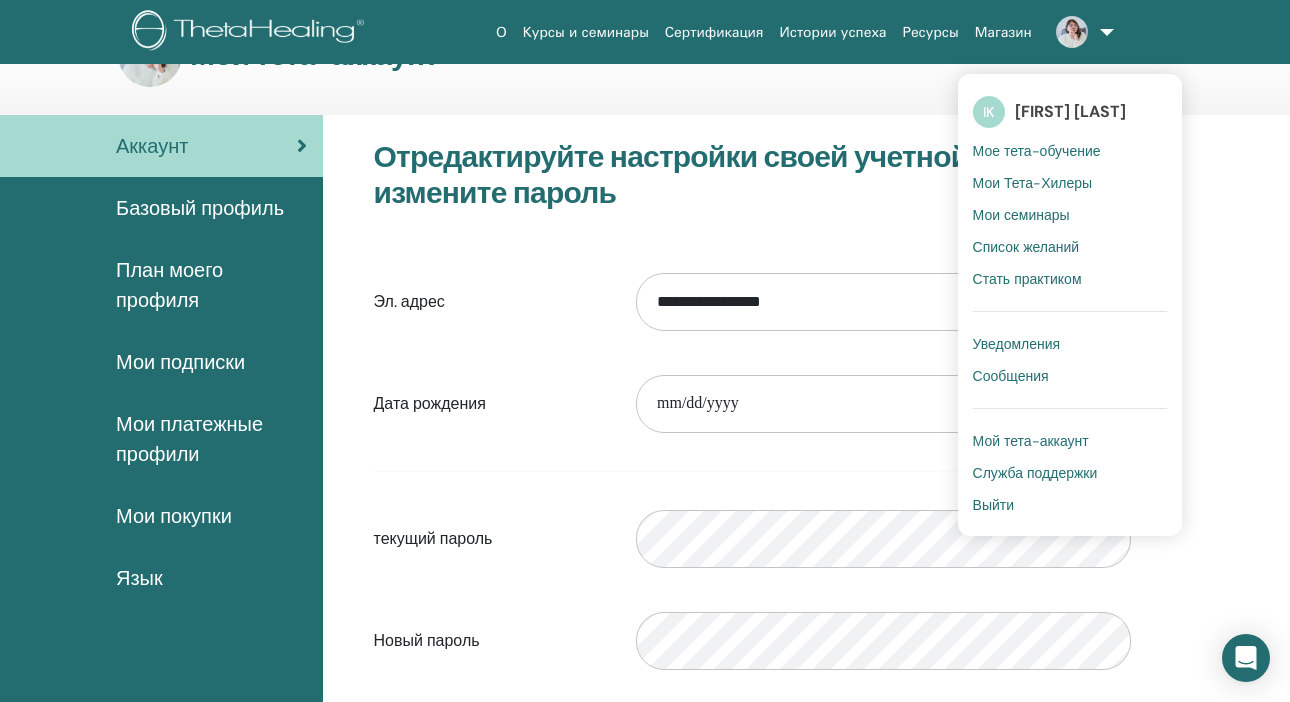 click on "Мое тета-обучение" at bounding box center [1037, 151] 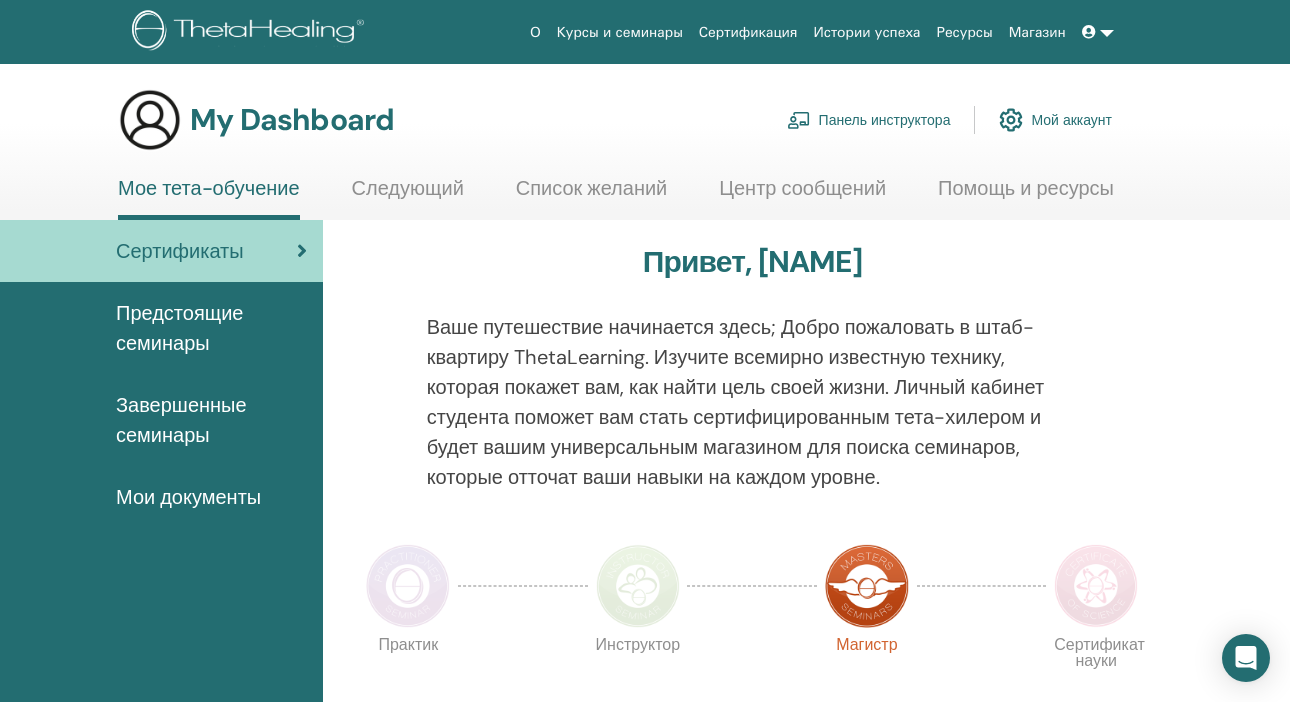 scroll, scrollTop: 0, scrollLeft: 0, axis: both 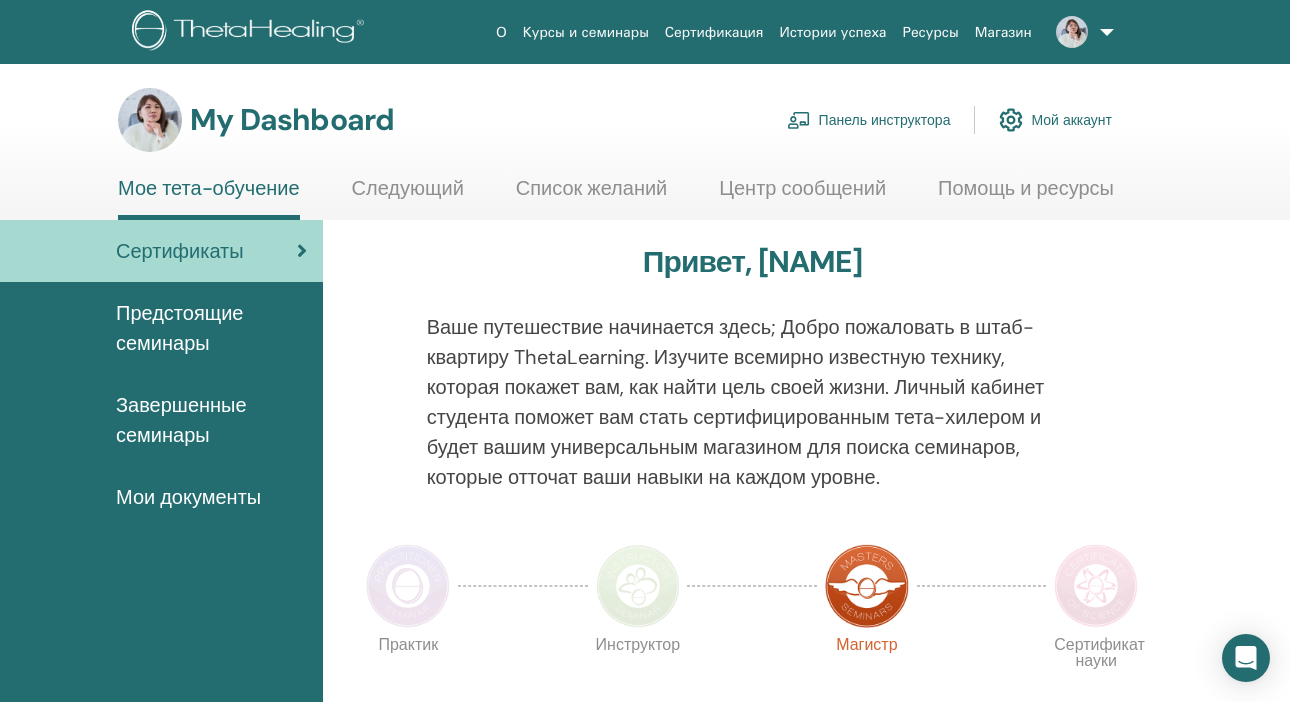 click on "Мои документы" at bounding box center [188, 497] 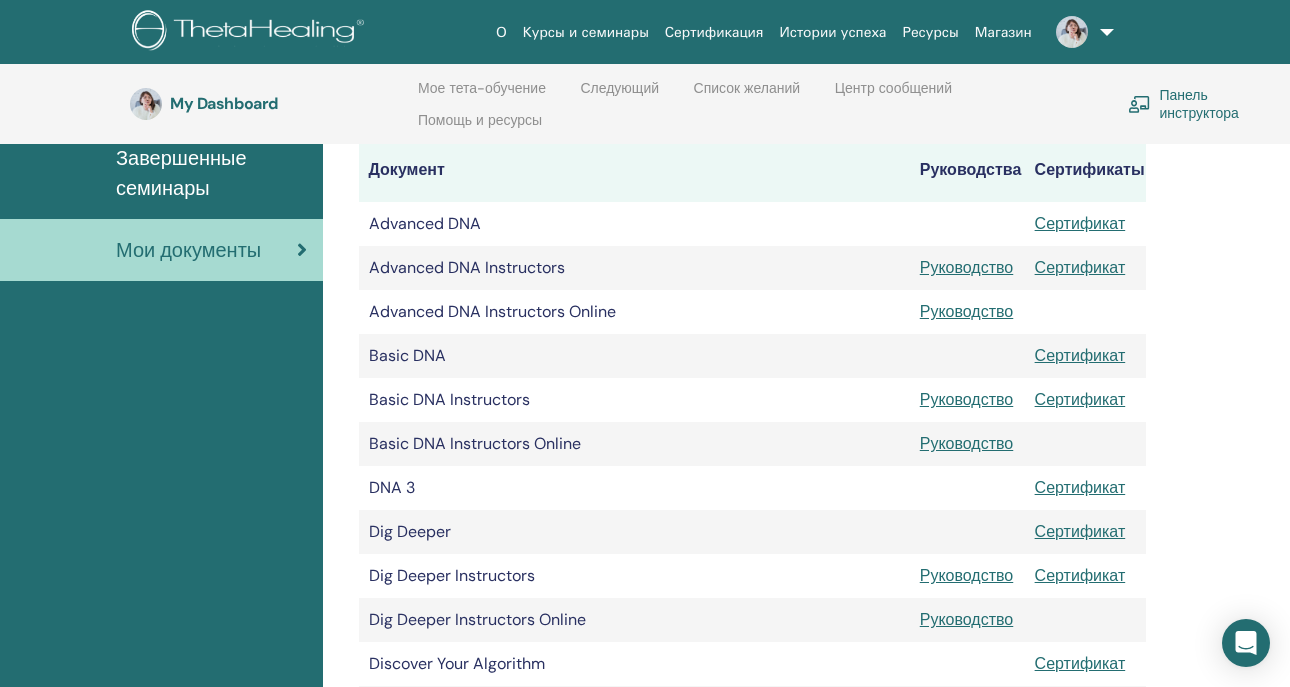 scroll, scrollTop: 326, scrollLeft: 0, axis: vertical 